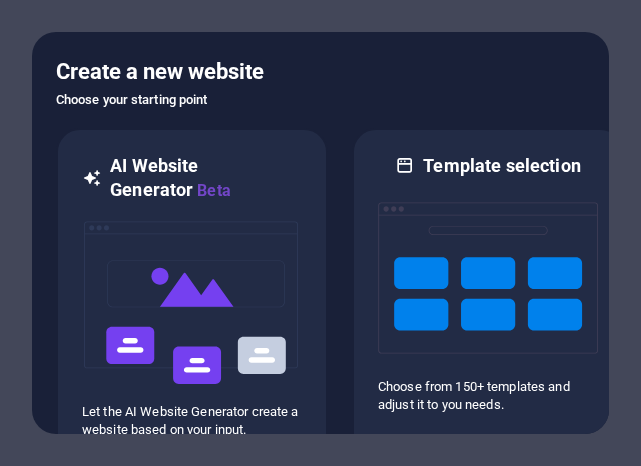 scroll, scrollTop: 0, scrollLeft: 0, axis: both 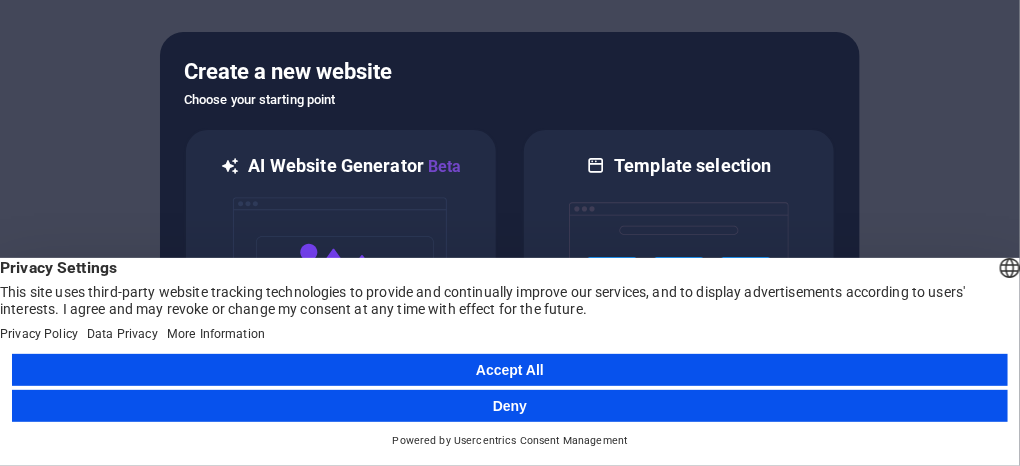 click on "Accept All" at bounding box center (510, 370) 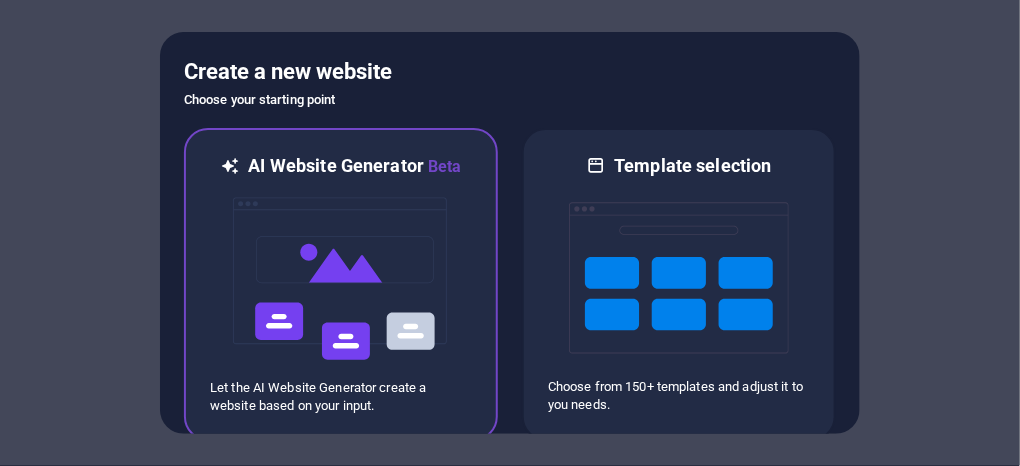 click at bounding box center (341, 279) 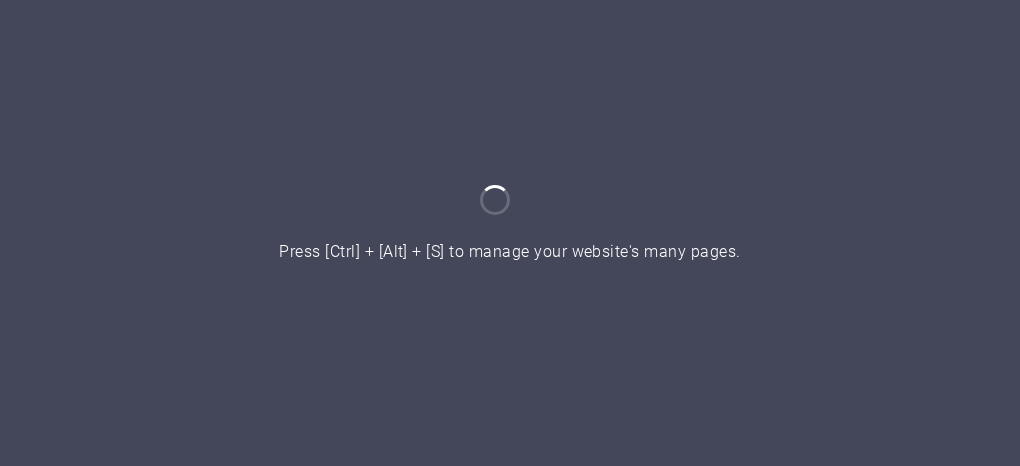 scroll, scrollTop: 0, scrollLeft: 0, axis: both 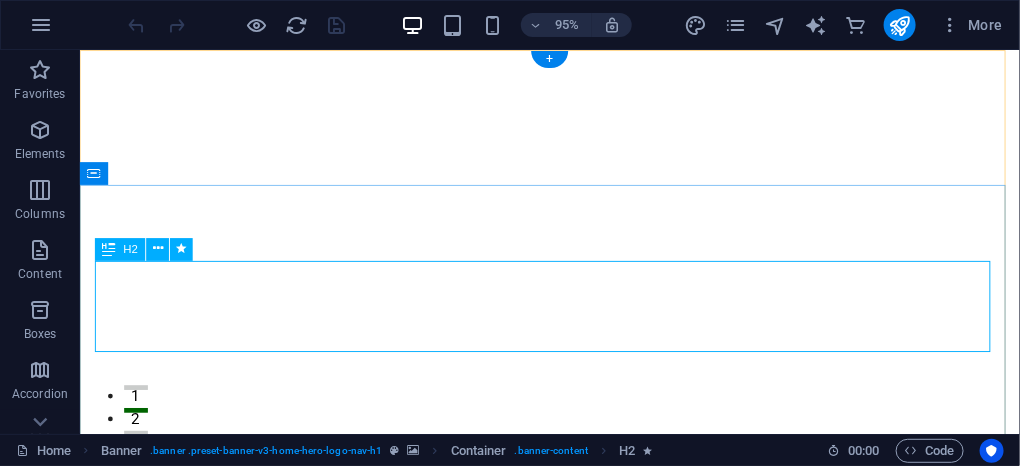 click on "Bine ai venit la Emerald Automotive - Locul tau de incredere pentru masini!" at bounding box center (574, 804) 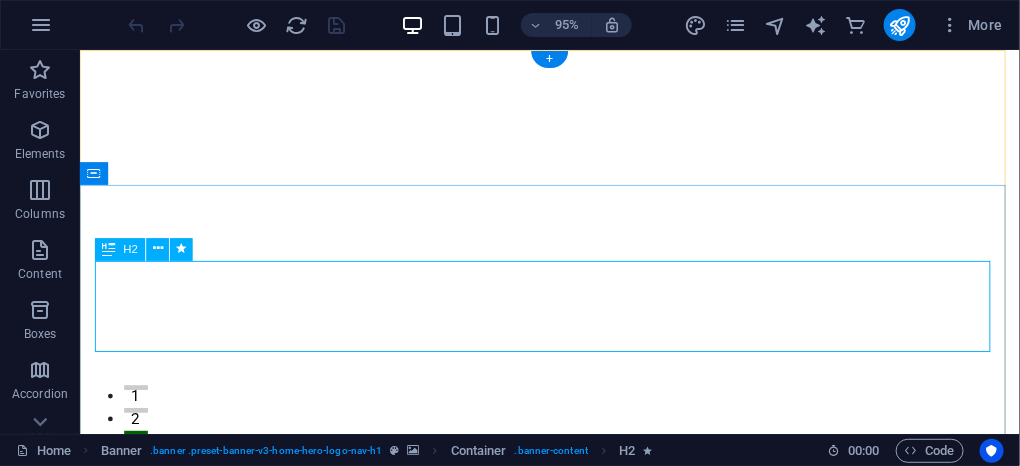 click on "Bine ai venit la Emerald Automotive - Locul tau de incredere pentru masini!" at bounding box center (574, 804) 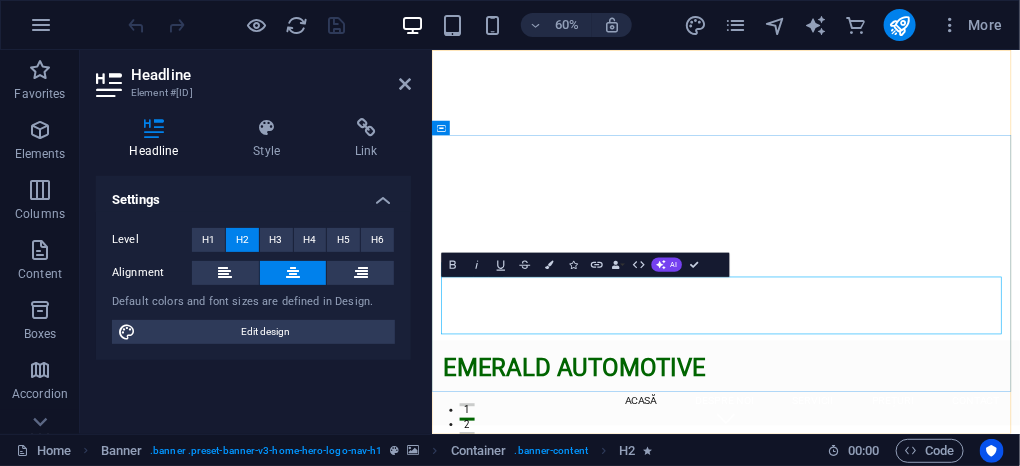 click on "Bine ai venit la Emerald Automotive - Locul tau de incredere pentru masini!" at bounding box center [921, 803] 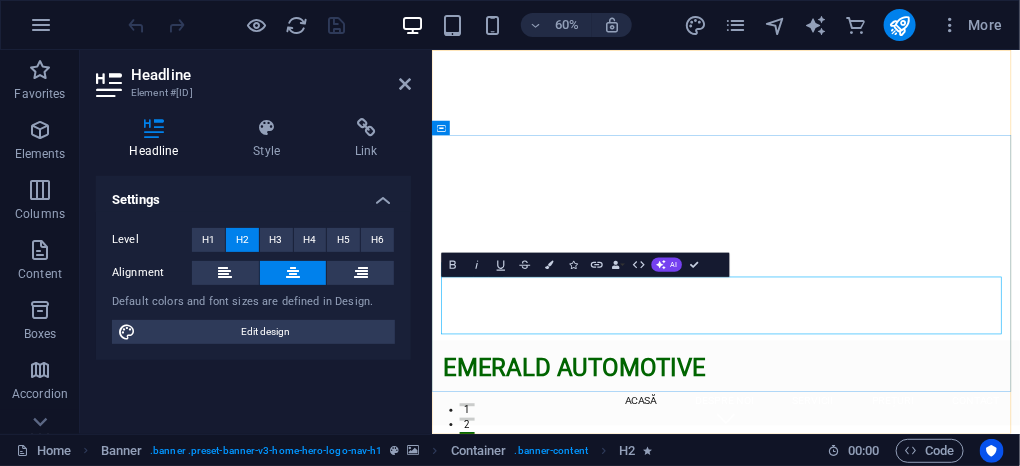 click on "Bine ai venit la Emerald Automotive - Locul tau de incredere pentru masini!" at bounding box center (921, 803) 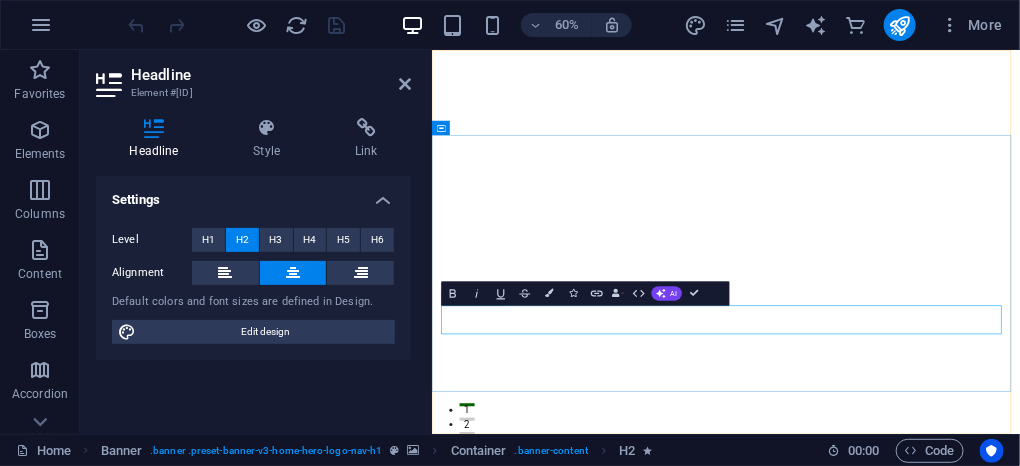 type 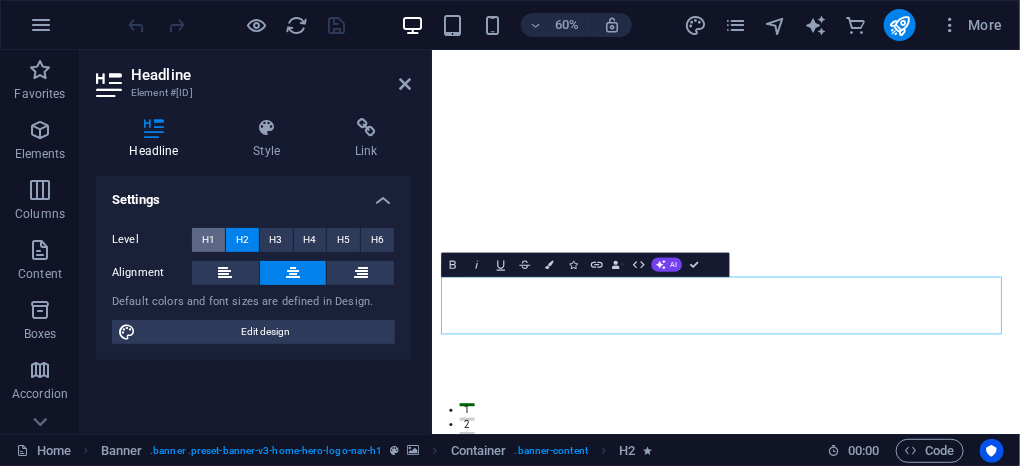 click on "H1" at bounding box center (208, 240) 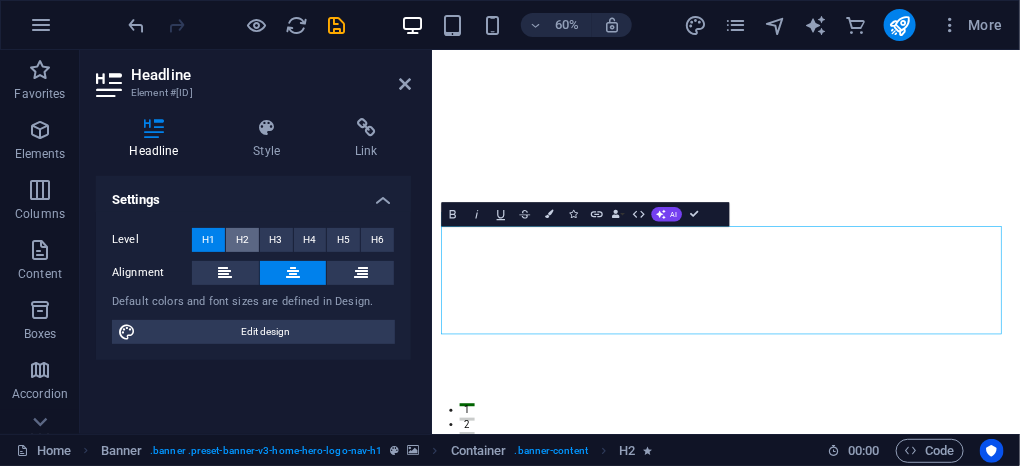 click on "H2" at bounding box center (242, 240) 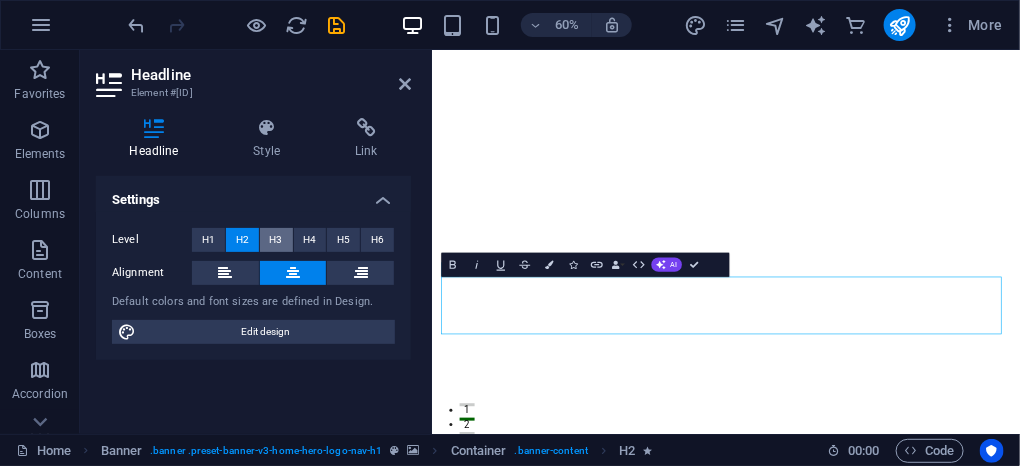 click on "H3" at bounding box center (276, 240) 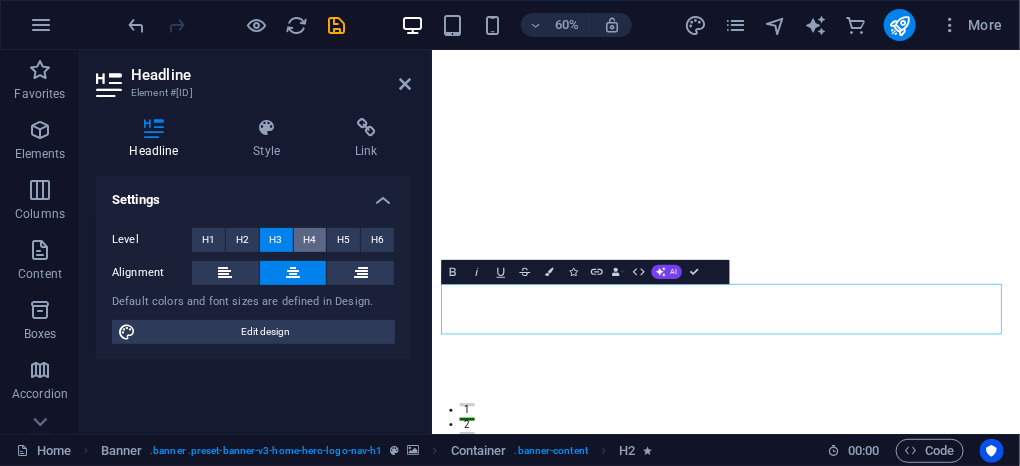 click on "H4" at bounding box center (309, 240) 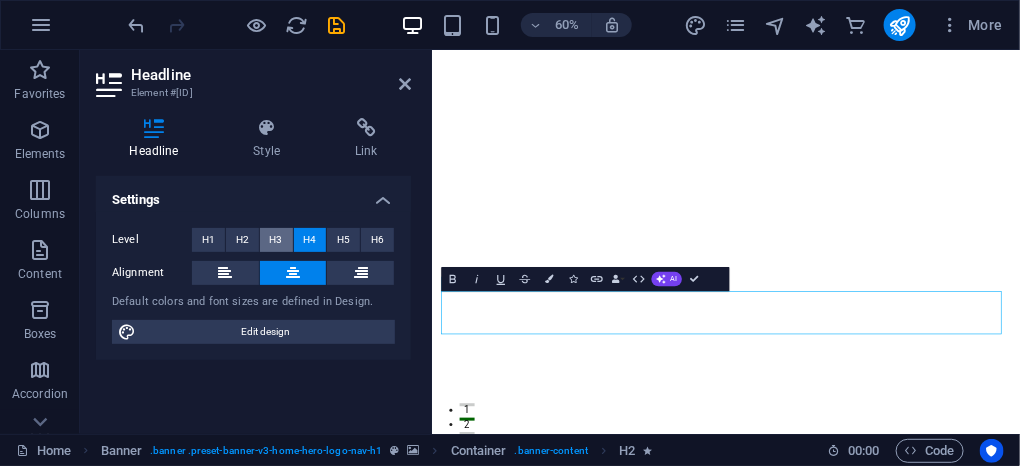 click on "H3" at bounding box center (276, 240) 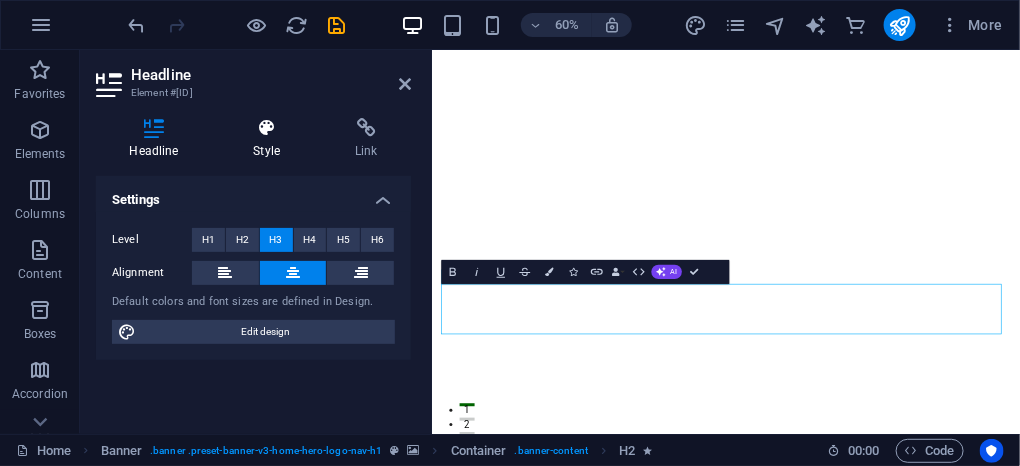 click on "Style" at bounding box center (271, 139) 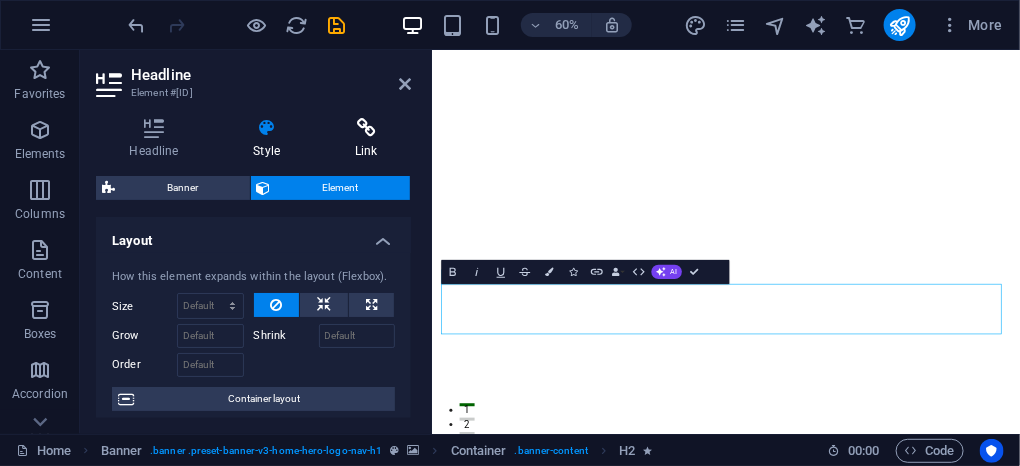 click on "Link" at bounding box center [366, 139] 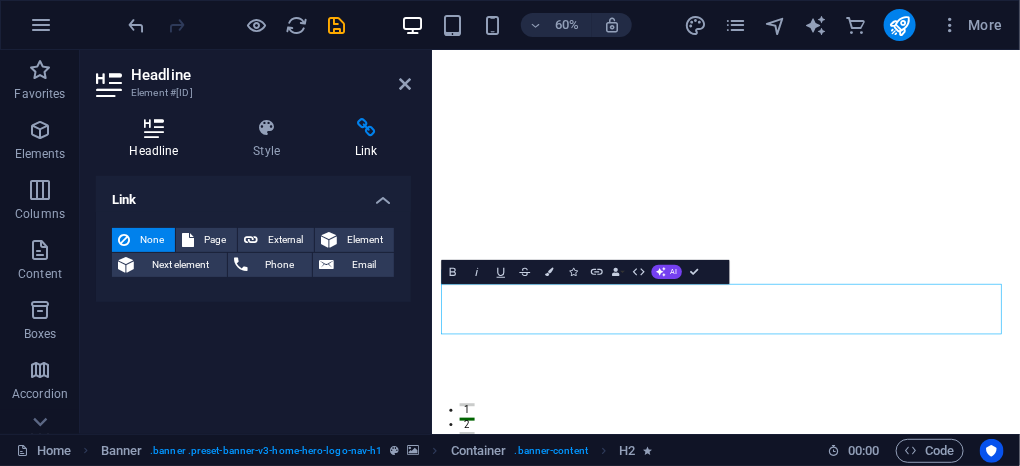 click on "Headline" at bounding box center [158, 139] 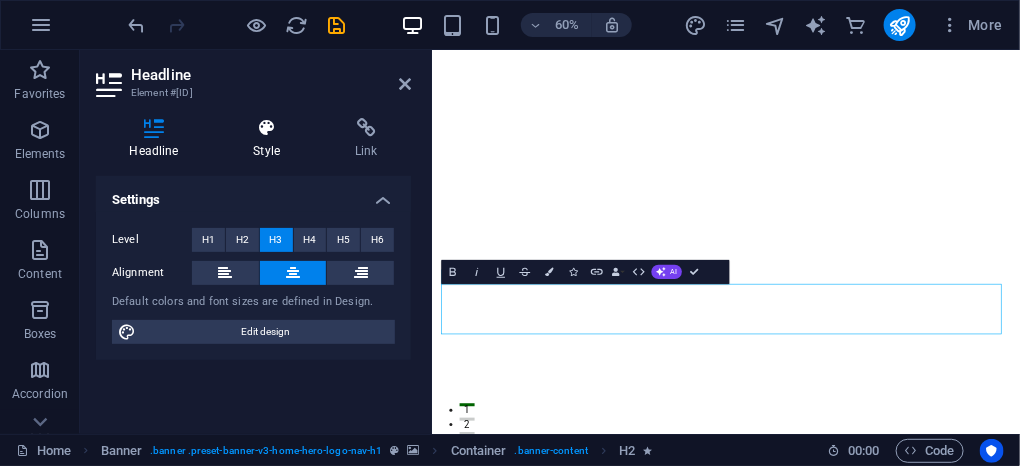 click on "Style" at bounding box center (271, 139) 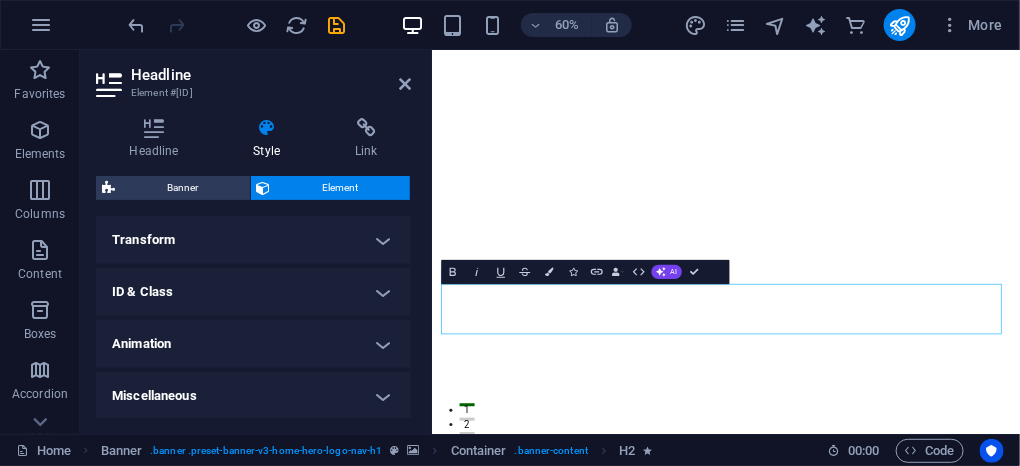 scroll, scrollTop: 509, scrollLeft: 0, axis: vertical 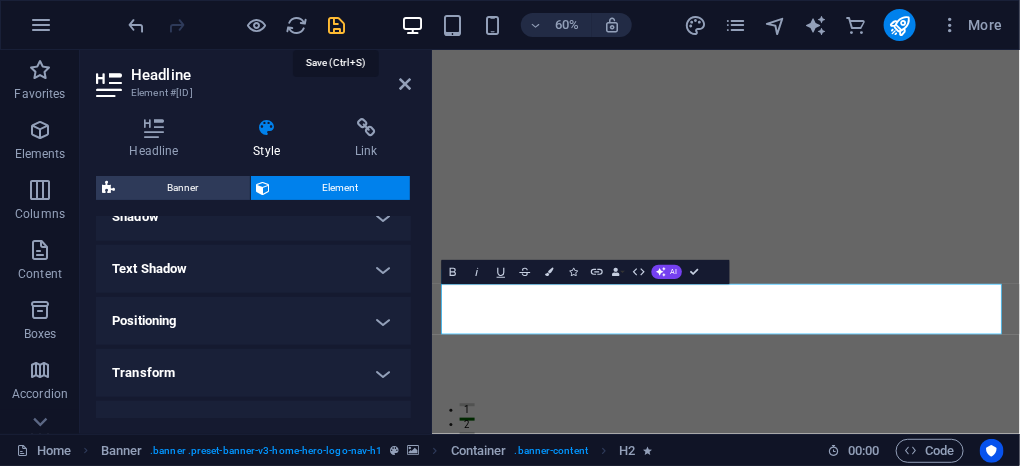 click at bounding box center [337, 25] 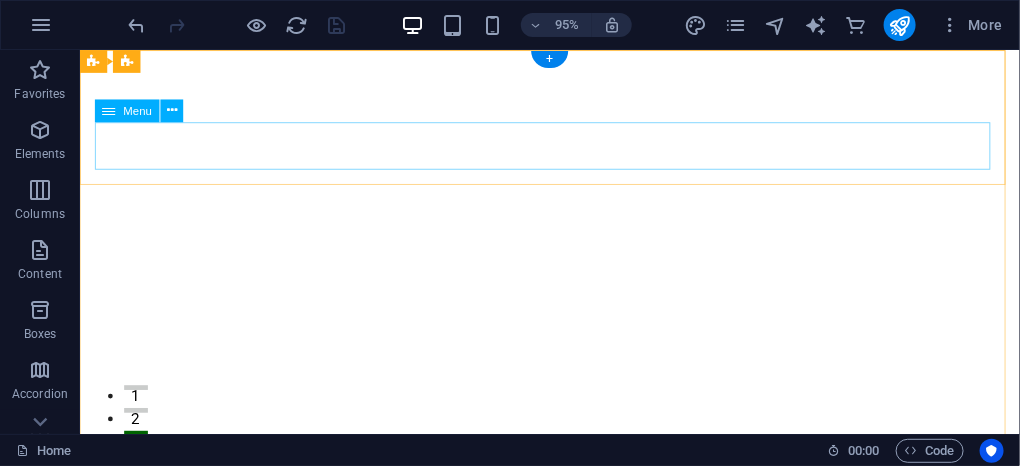 click on "Acasă Despre noi Servicii Prețuri Contact" at bounding box center [574, 623] 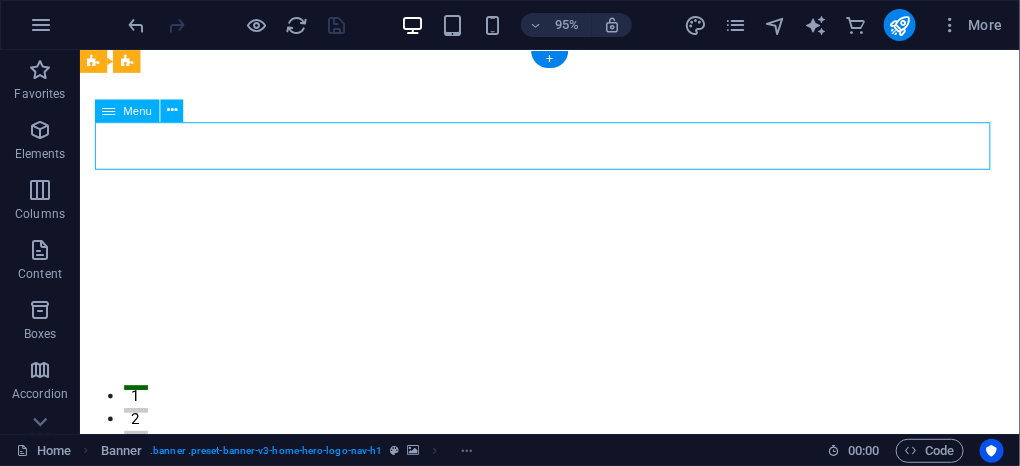 click on "Acasă Despre noi Servicii Prețuri Contact" at bounding box center (574, 623) 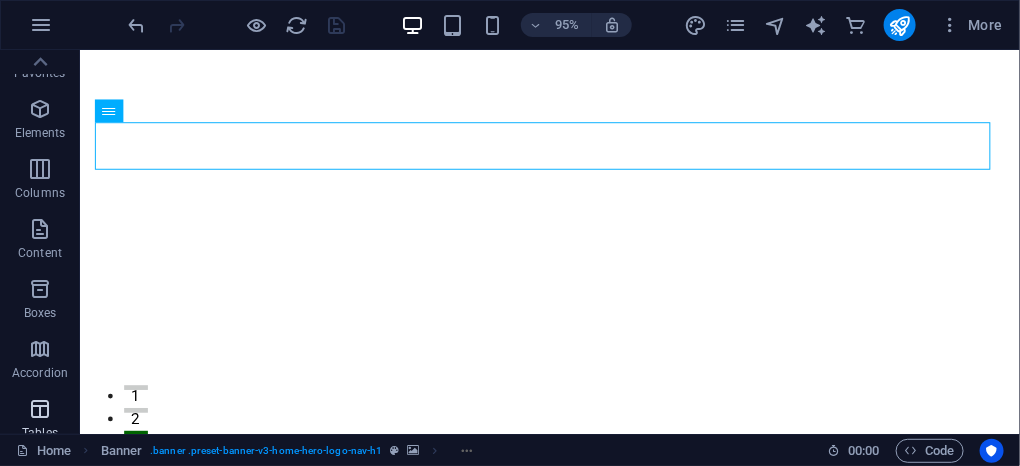 scroll, scrollTop: 0, scrollLeft: 0, axis: both 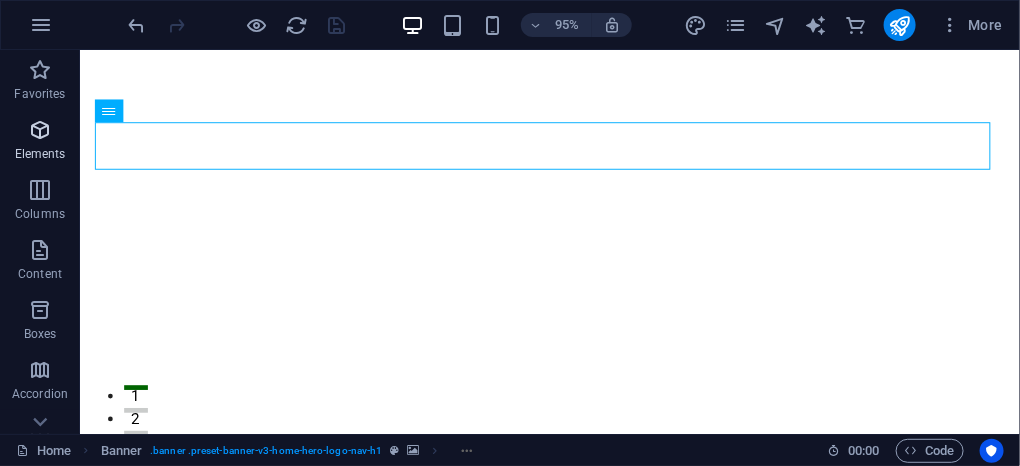 click at bounding box center [40, 130] 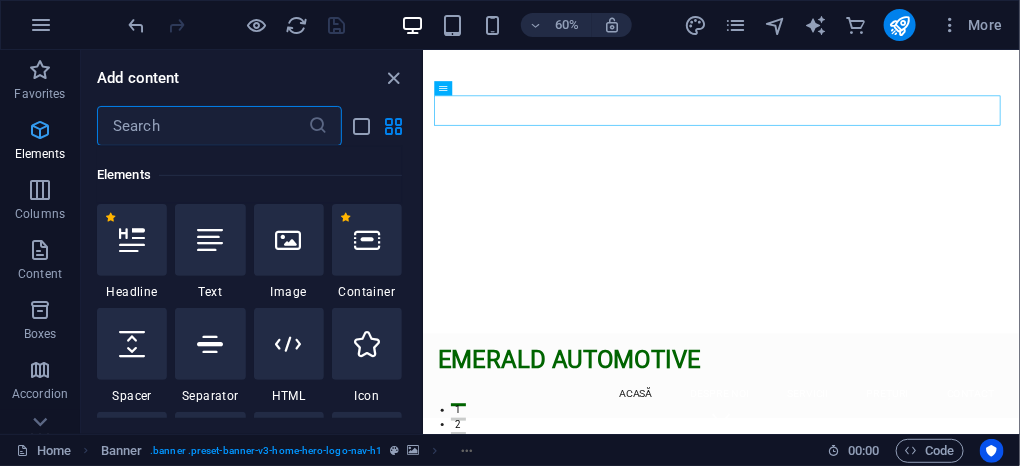 scroll, scrollTop: 212, scrollLeft: 0, axis: vertical 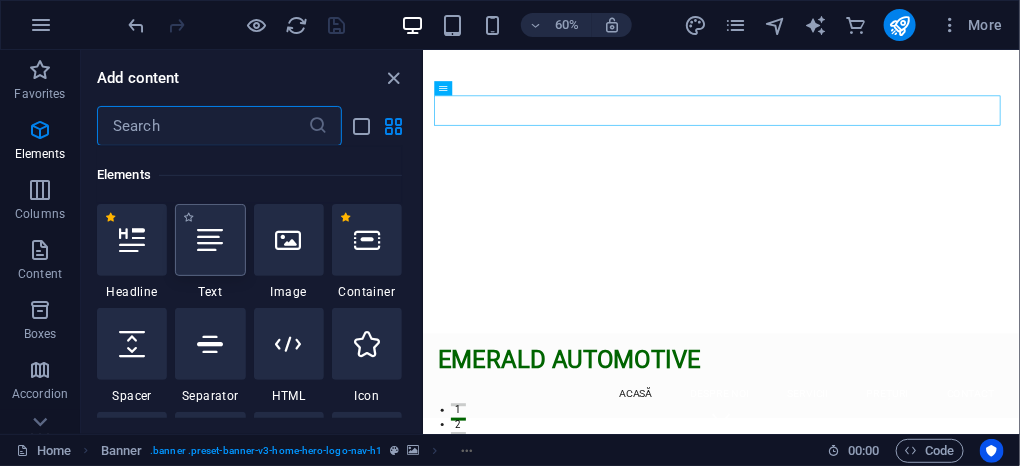 click at bounding box center (210, 240) 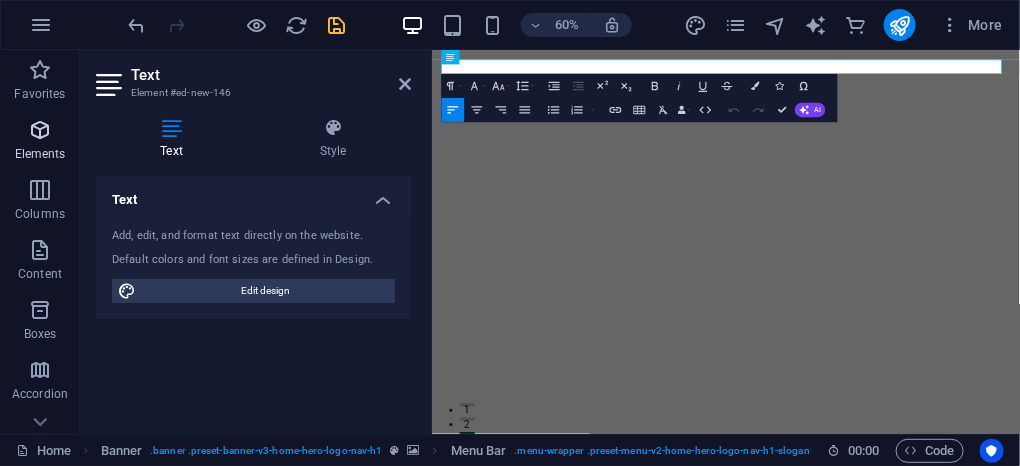 click on "Elements" at bounding box center [40, 154] 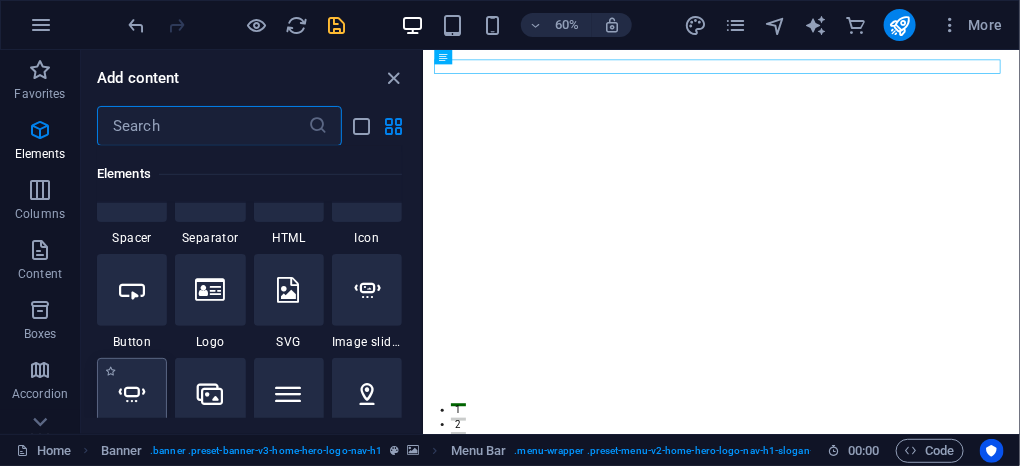 scroll, scrollTop: 479, scrollLeft: 0, axis: vertical 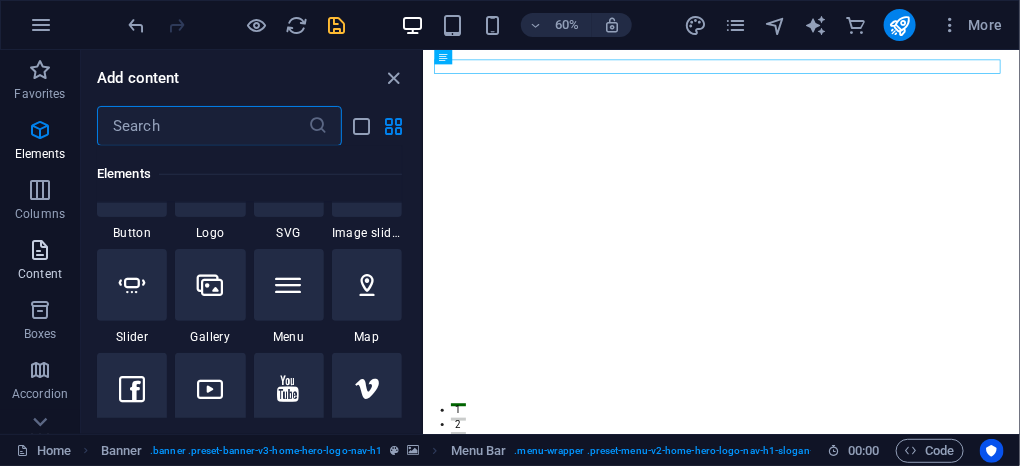 click at bounding box center (40, 250) 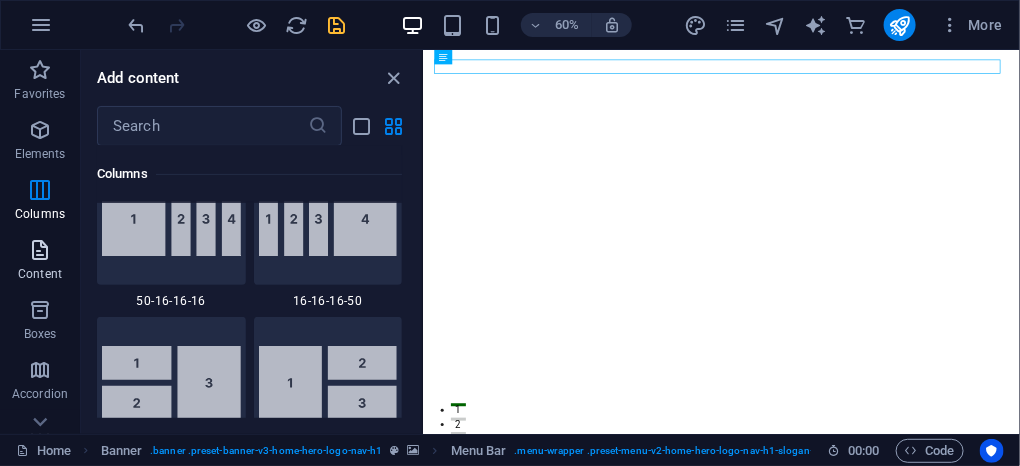 scroll, scrollTop: 3499, scrollLeft: 0, axis: vertical 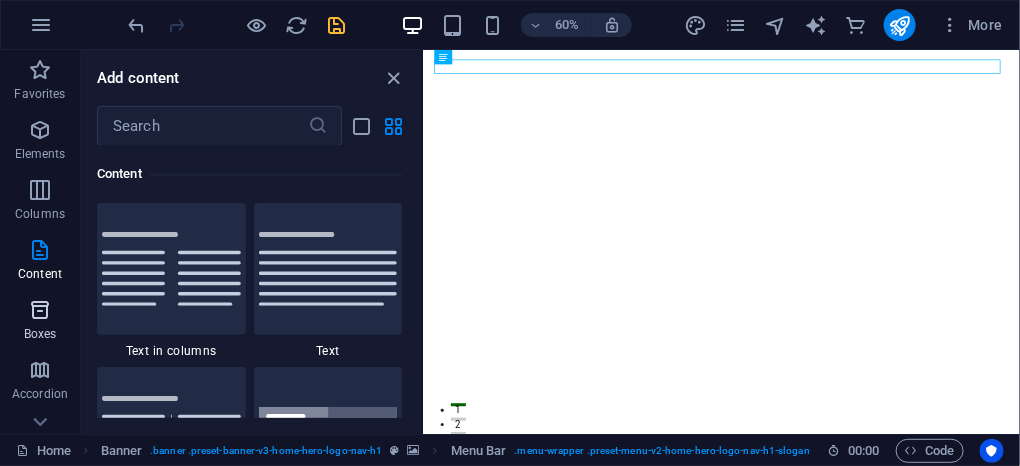 click at bounding box center (40, 310) 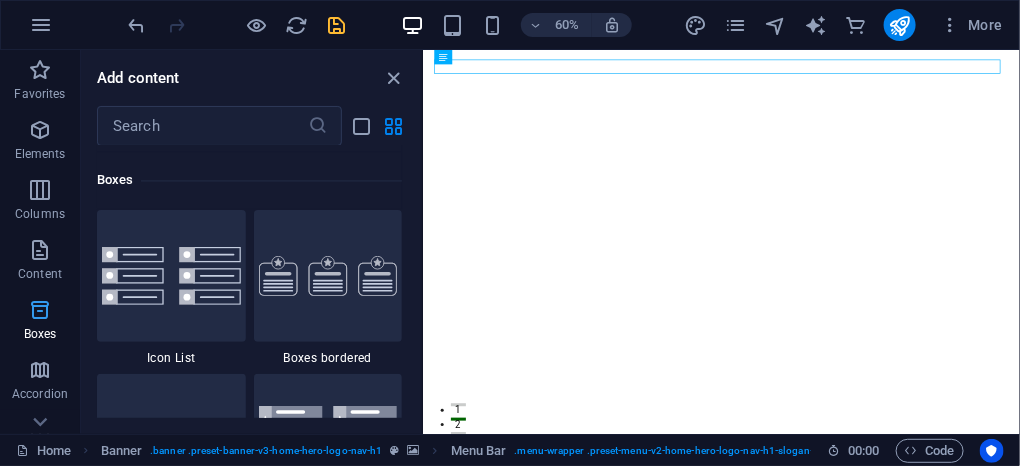 scroll, scrollTop: 5516, scrollLeft: 0, axis: vertical 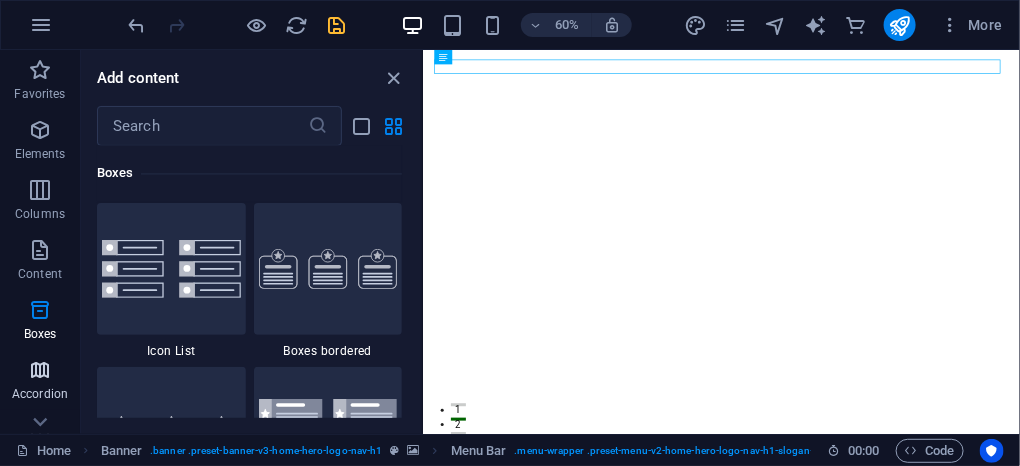 click at bounding box center [40, 370] 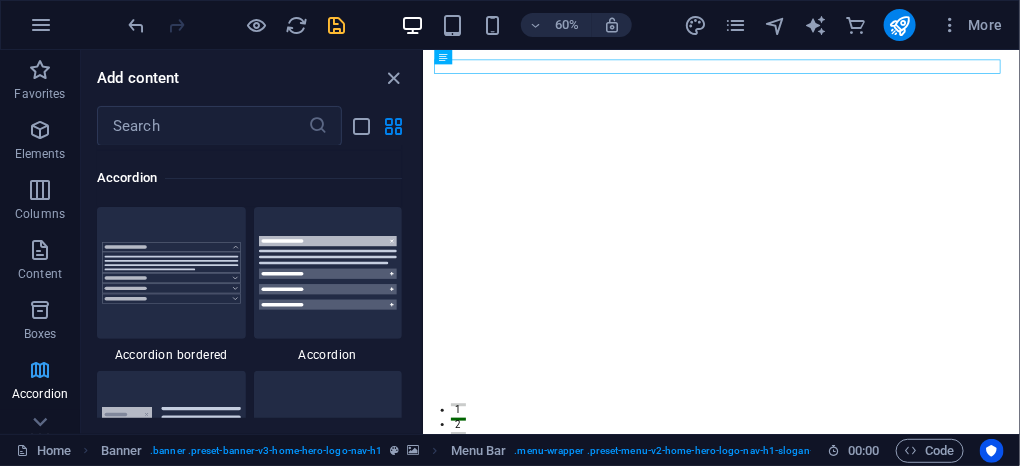 scroll, scrollTop: 6384, scrollLeft: 0, axis: vertical 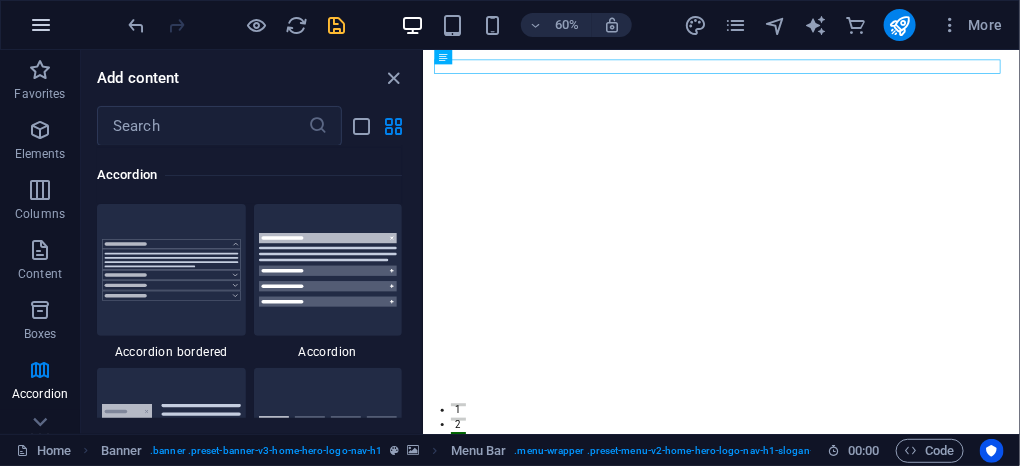 click at bounding box center (41, 25) 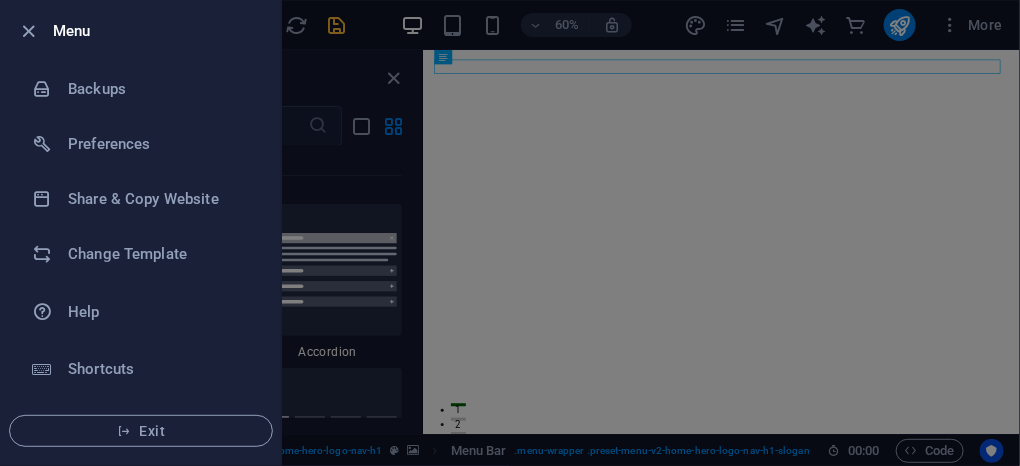 click at bounding box center [510, 233] 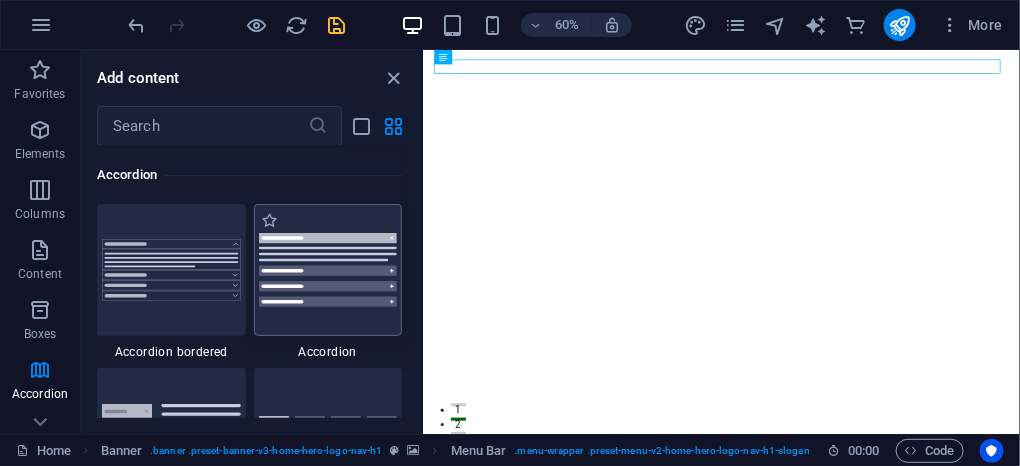 scroll, scrollTop: 6517, scrollLeft: 0, axis: vertical 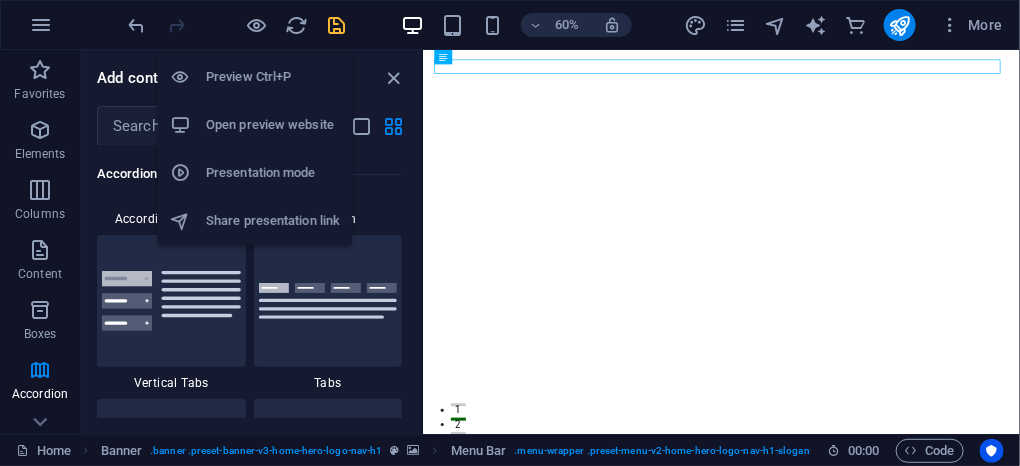click on "Open preview website" at bounding box center (273, 125) 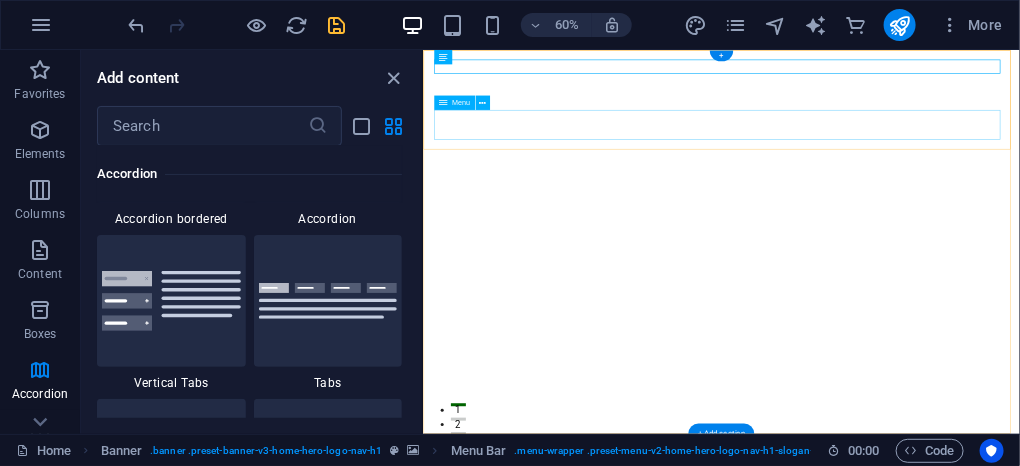 click on "Acasă Despre noi Servicii Prețuri Contact" at bounding box center (920, 1711) 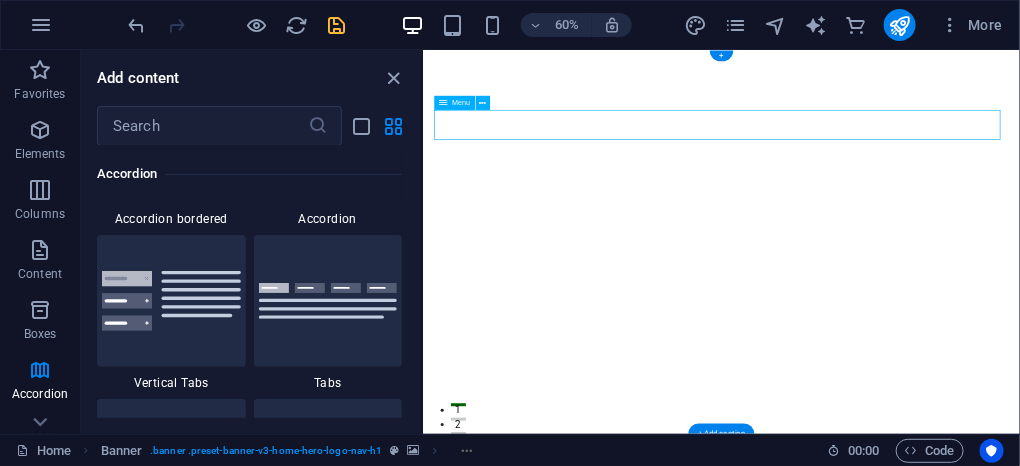 click on "Acasă Despre noi Servicii Prețuri Contact" at bounding box center [920, 1711] 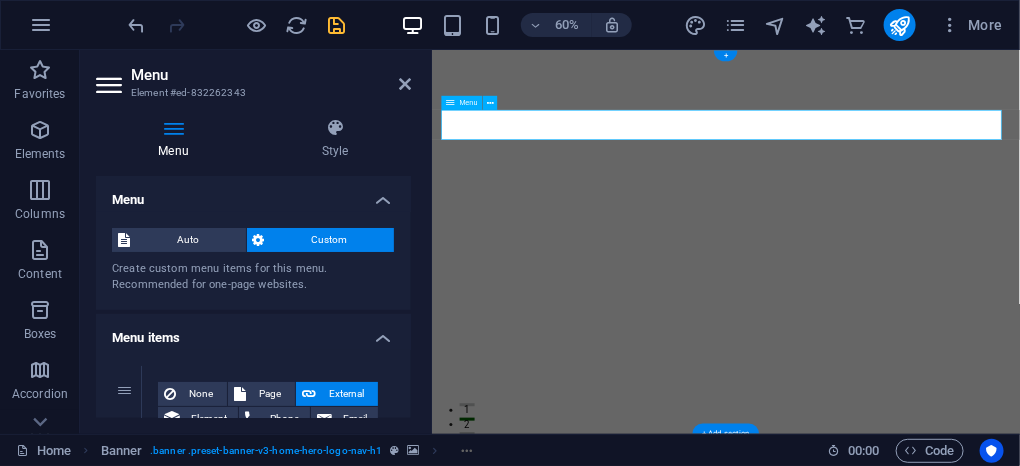 click on "Acasă Despre noi Servicii Prețuri Contact" at bounding box center (921, 1711) 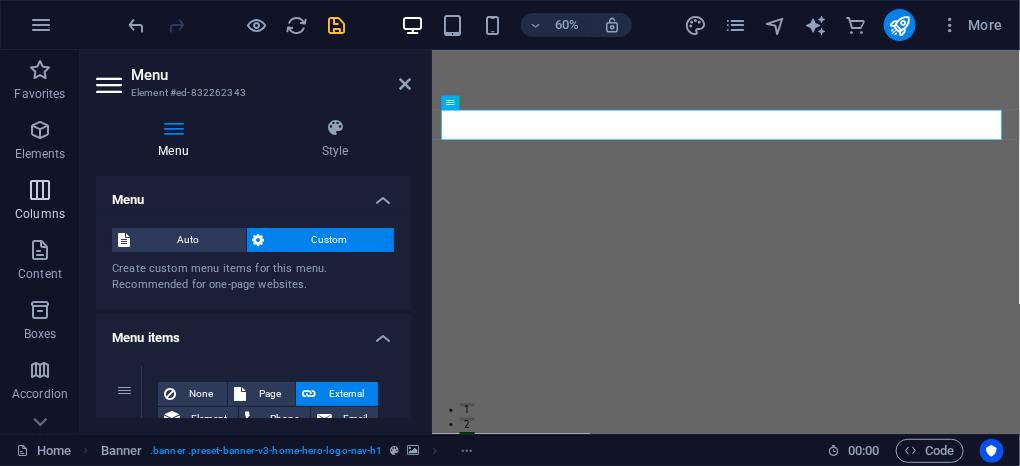 click on "Columns" at bounding box center [40, 214] 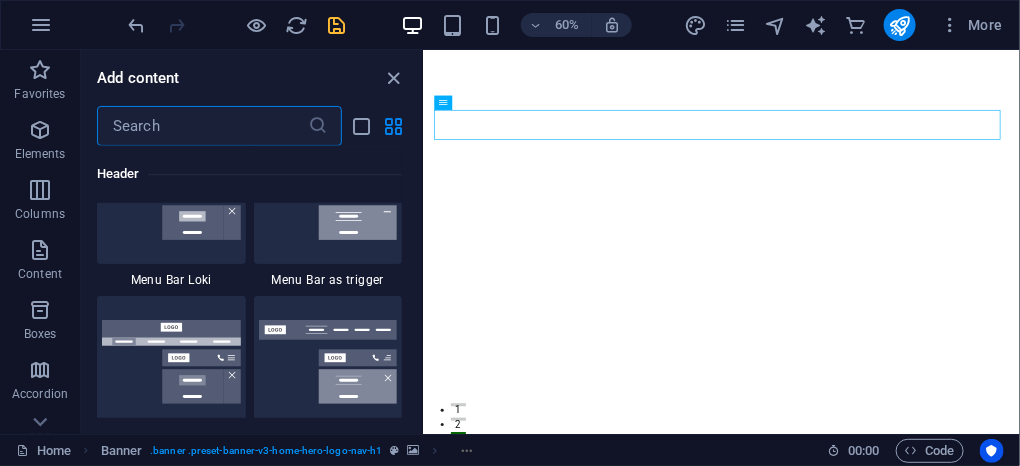 scroll, scrollTop: 12590, scrollLeft: 0, axis: vertical 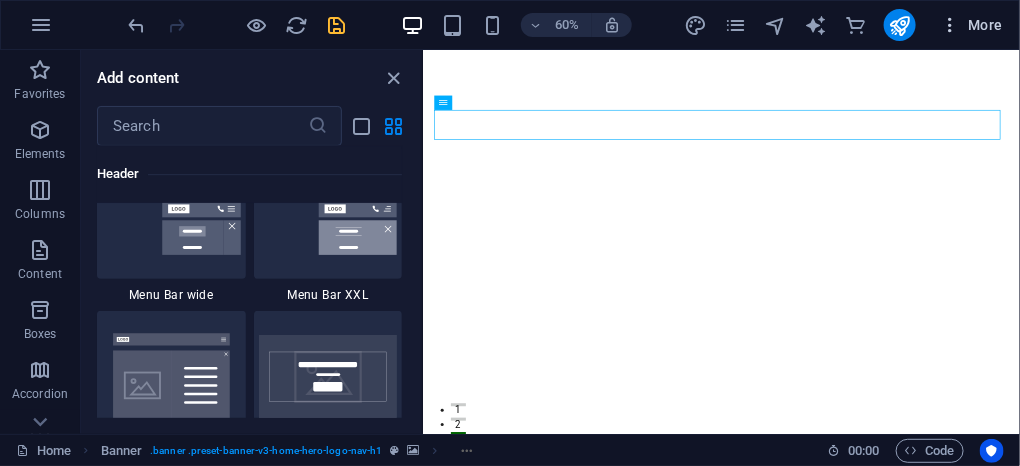 click at bounding box center (950, 25) 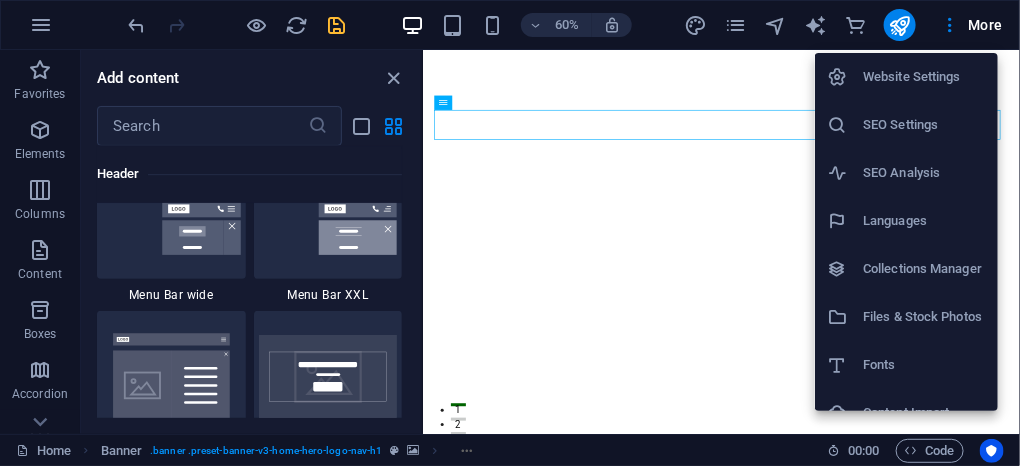 click at bounding box center [510, 233] 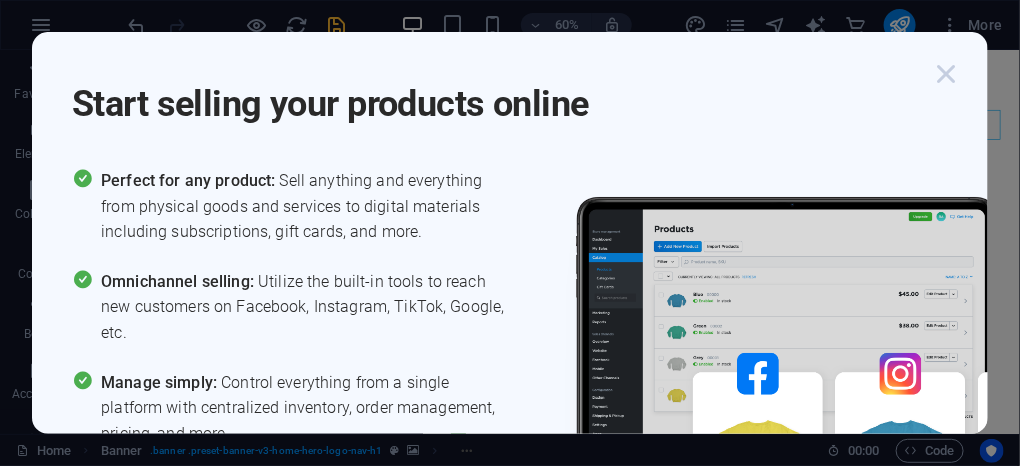 click at bounding box center [946, 74] 